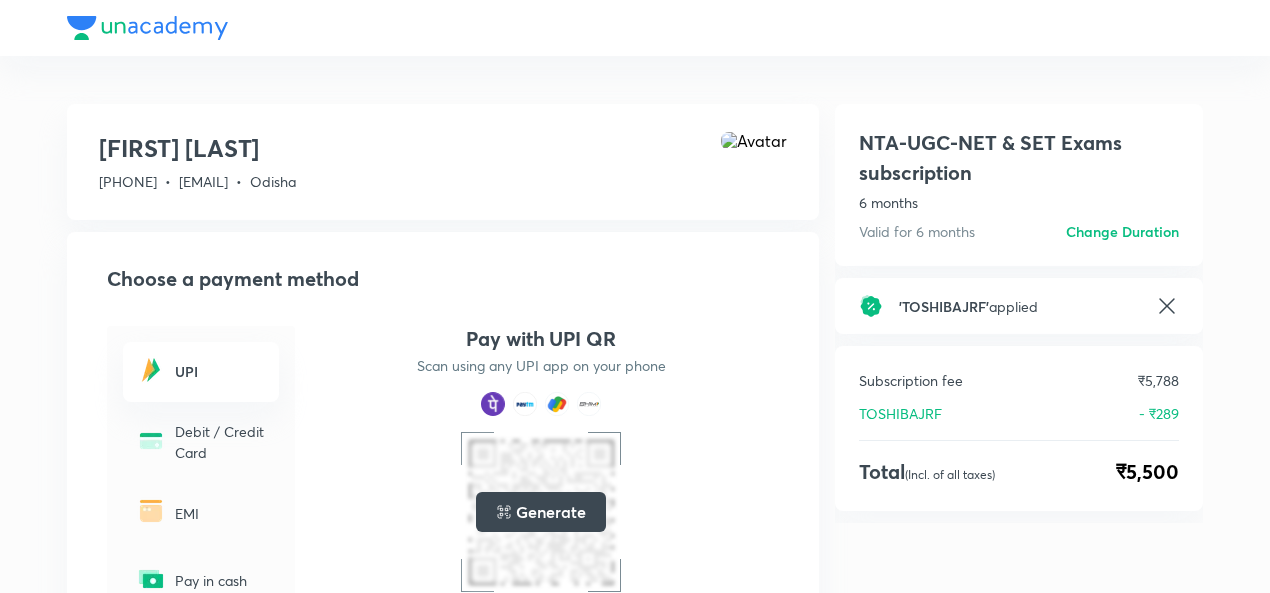 scroll, scrollTop: 0, scrollLeft: 0, axis: both 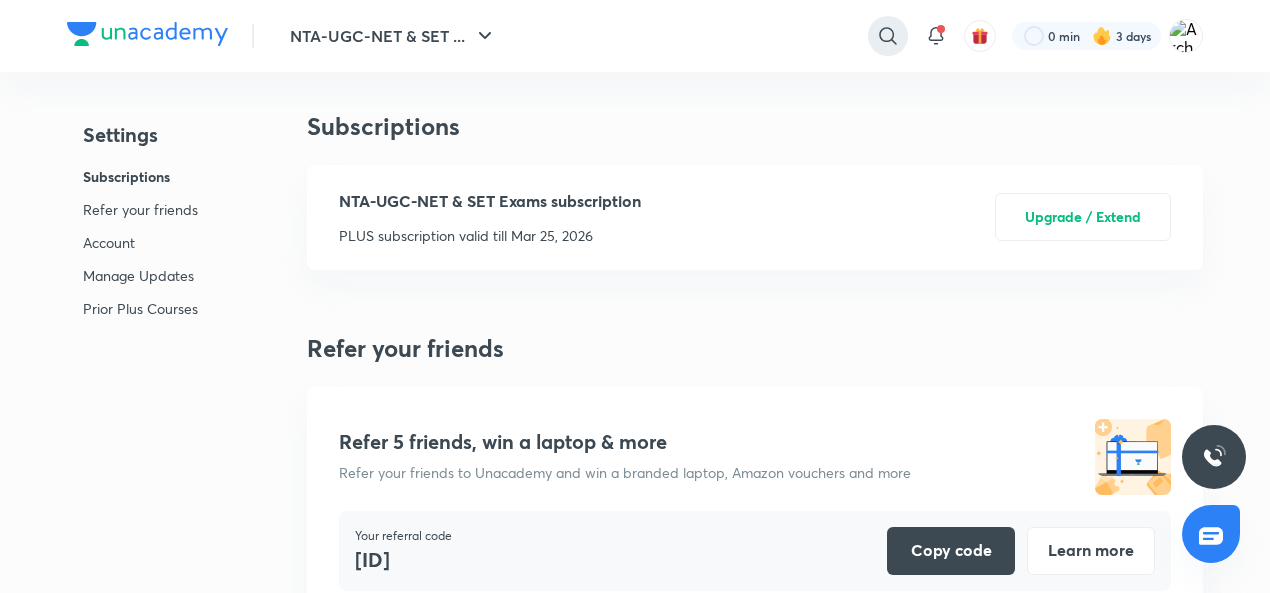 click at bounding box center (888, 36) 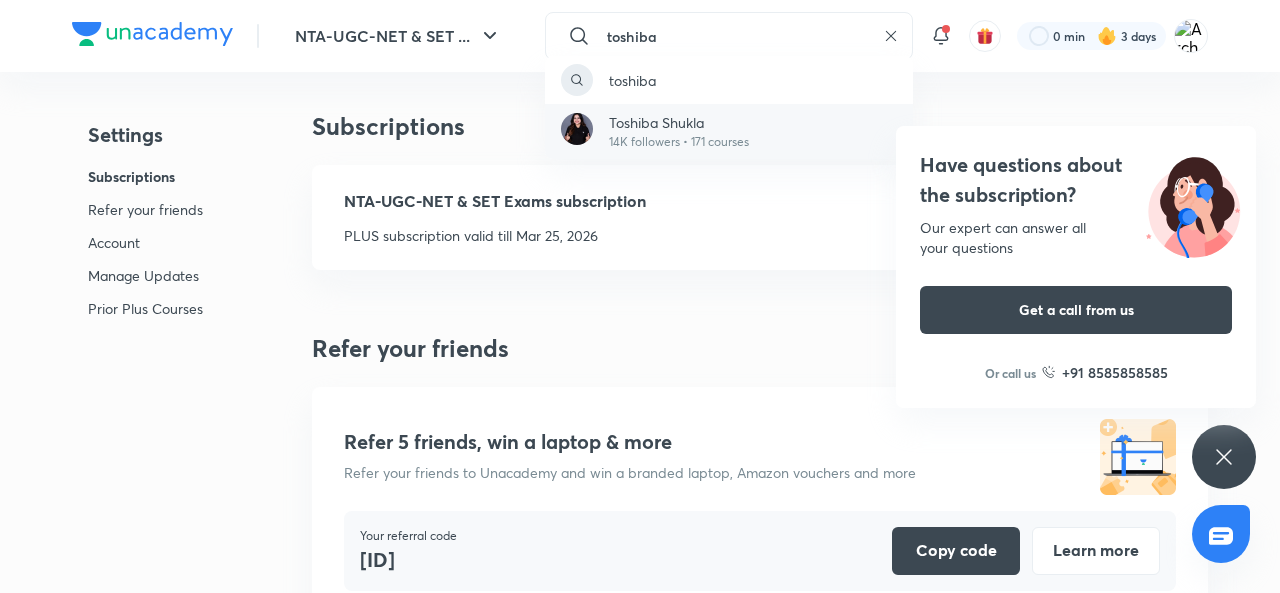 type on "toshiba" 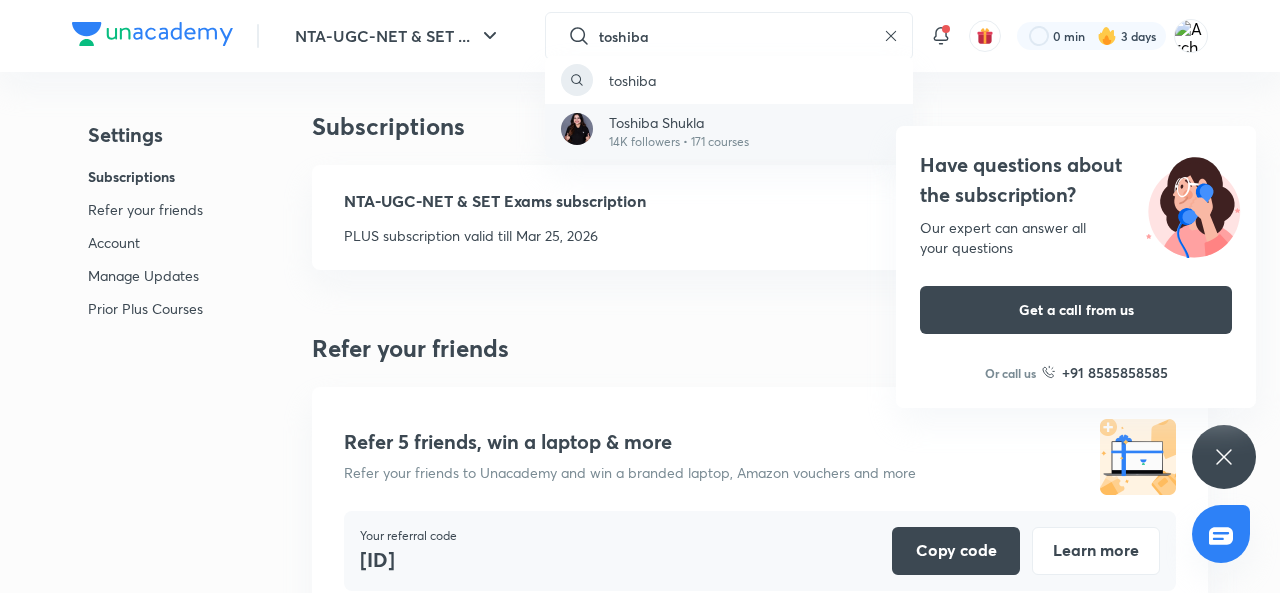 click on "[FIRST] [LAST] 14K followers • 171 courses" at bounding box center [729, 131] 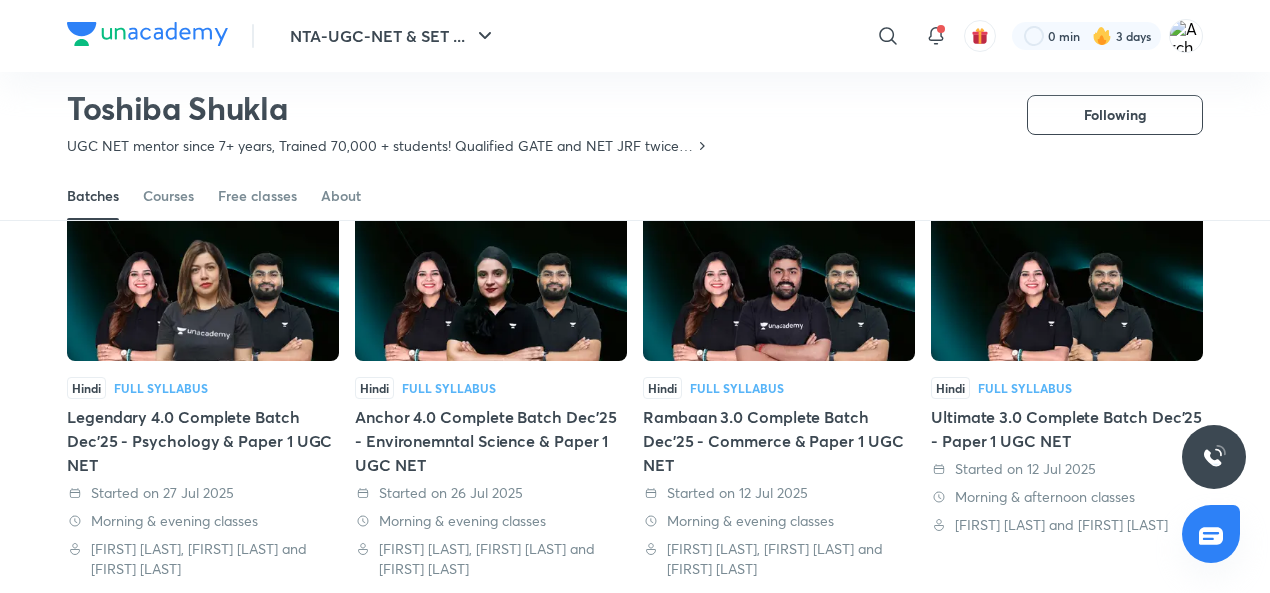 scroll, scrollTop: 552, scrollLeft: 0, axis: vertical 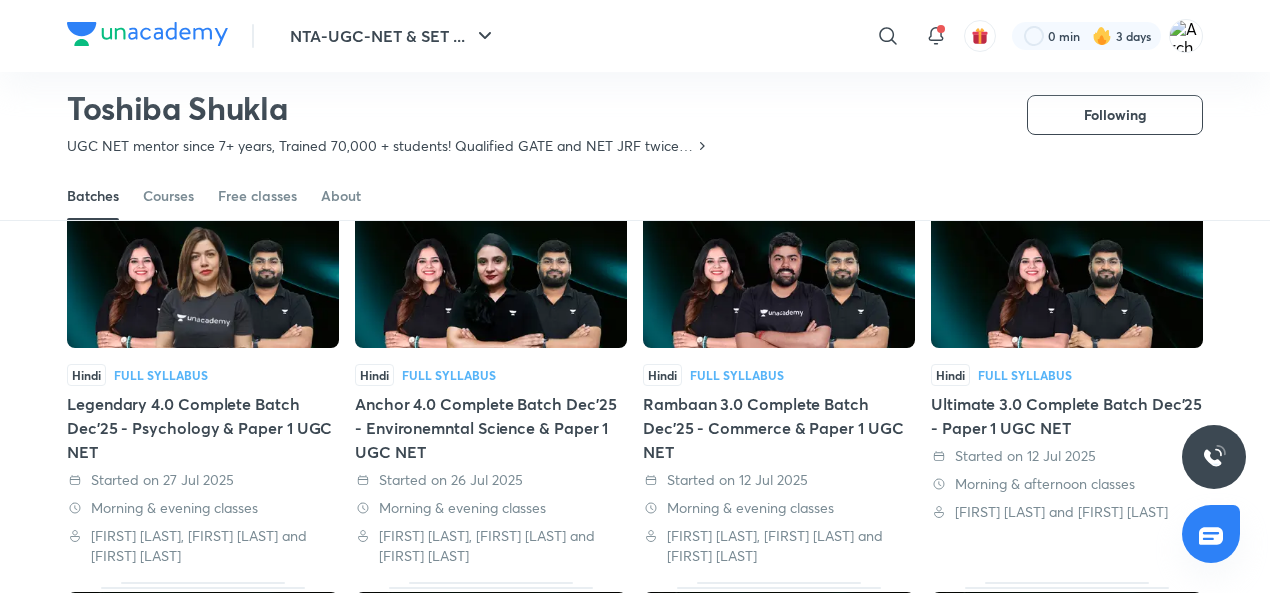 click on "Hindi Full Syllabus Ultimate 3.0 Complete Batch Dec'25 - Paper 1 UGC NET Started on 12 Jul 2025 Morning & afternoon classes Rajat Kumar and Toshiba Shukla" at bounding box center [1067, 373] 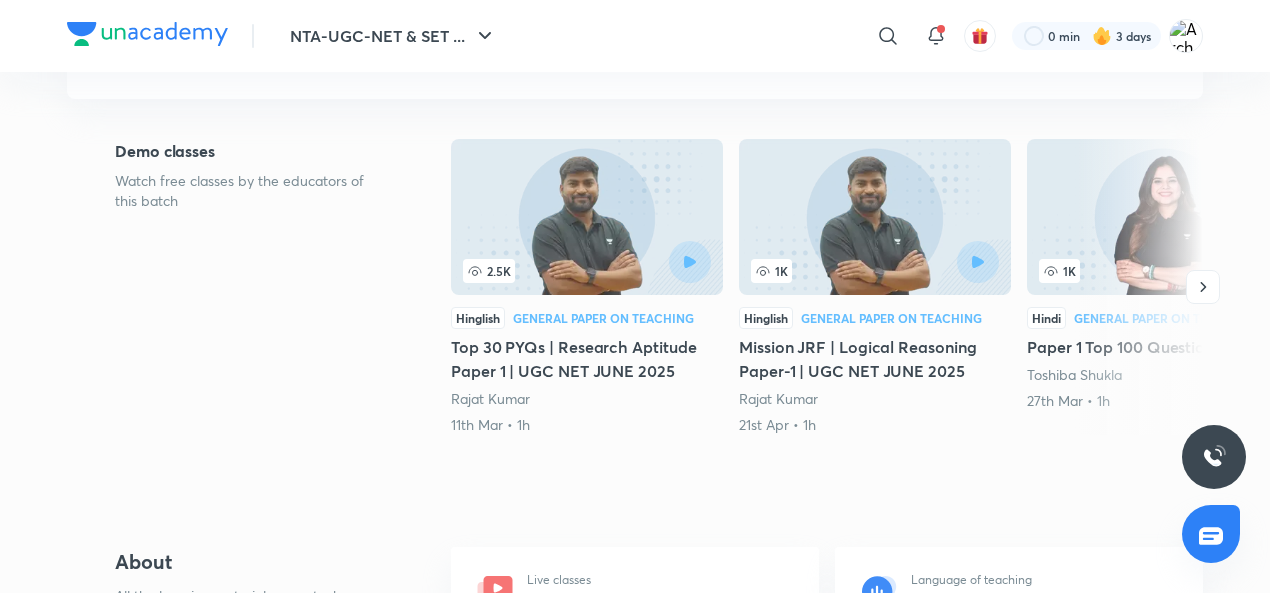 scroll, scrollTop: 159, scrollLeft: 0, axis: vertical 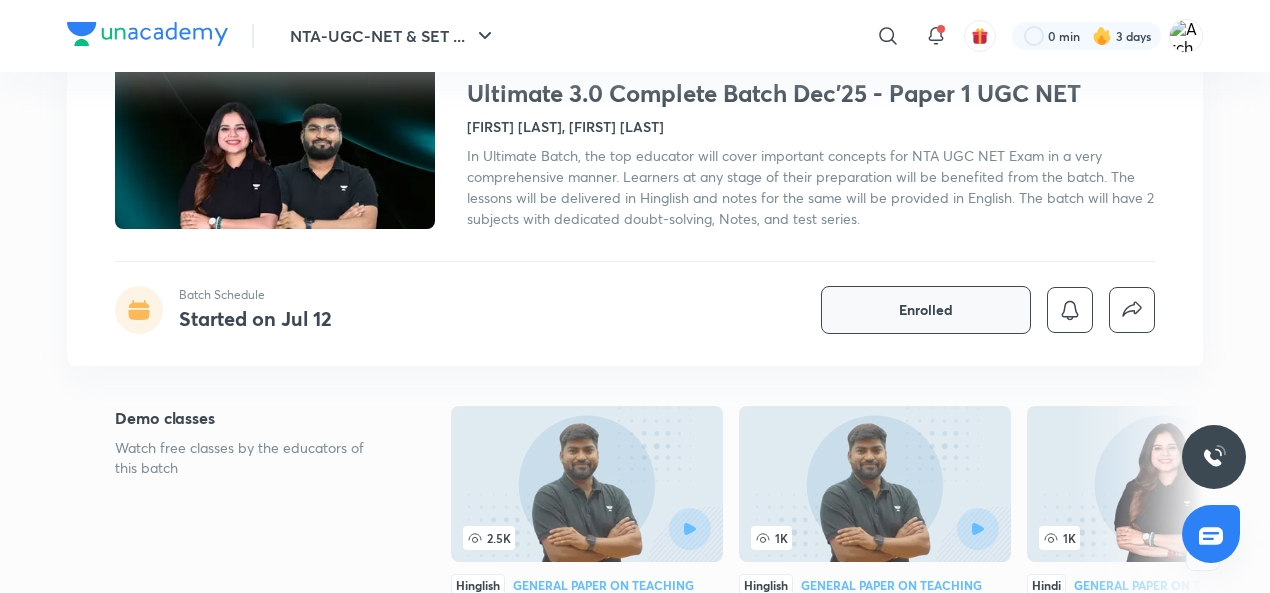 click on "Enrolled" at bounding box center (926, 310) 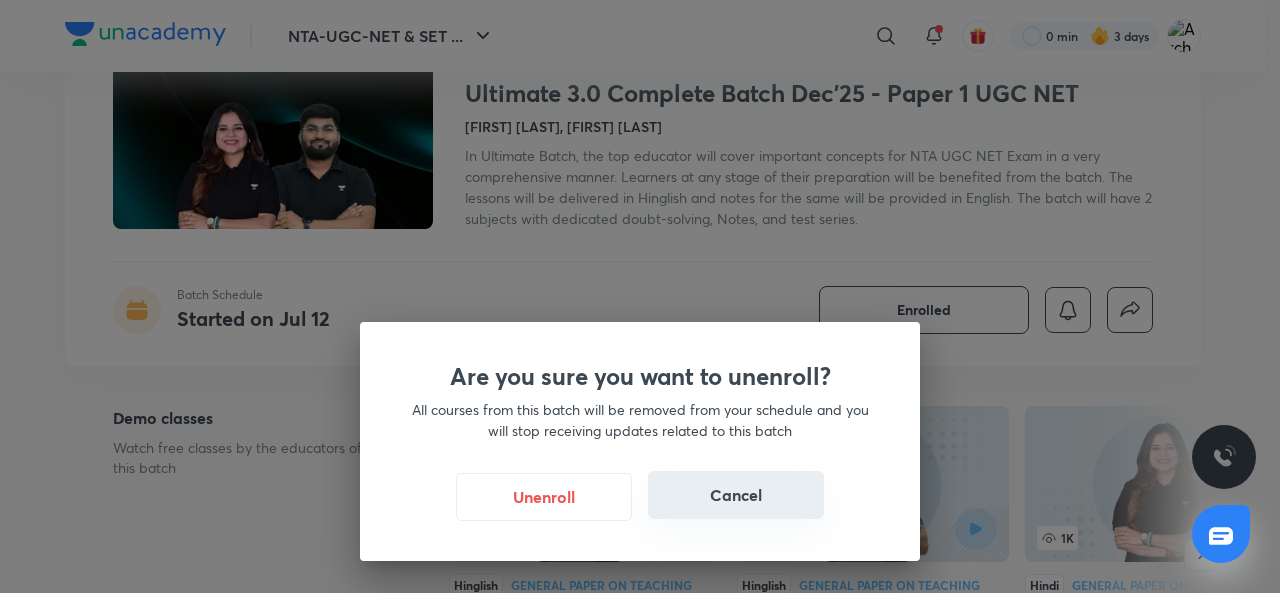 click on "Cancel" at bounding box center (736, 495) 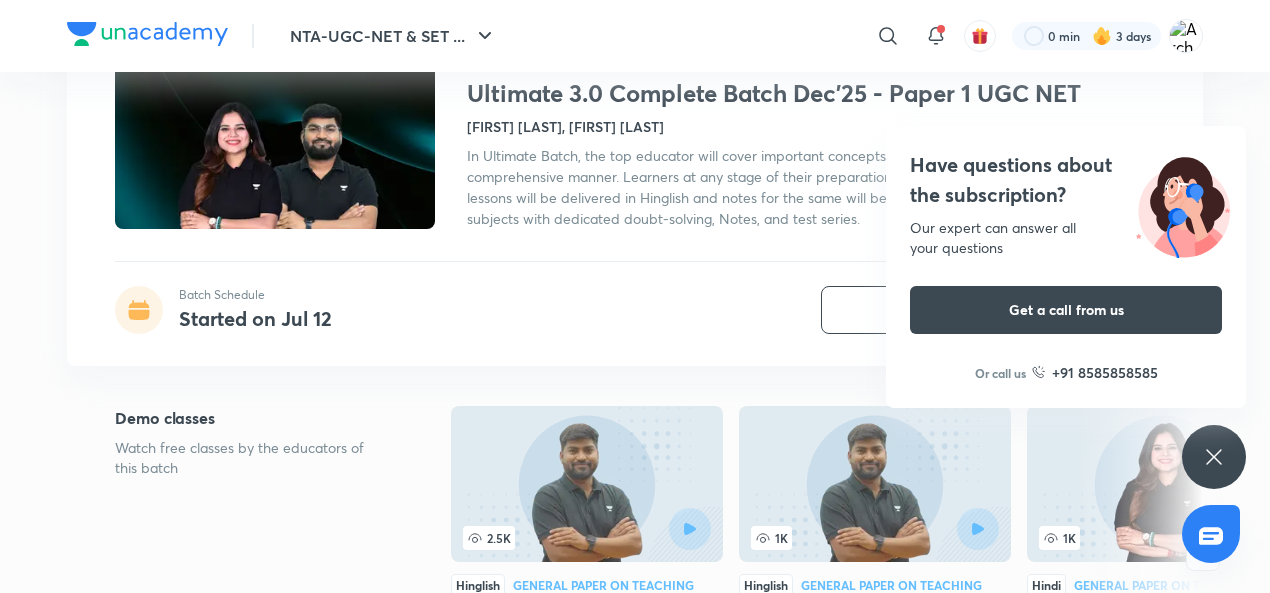click on "Batch Schedule Started on Jul 12 Enrolled" at bounding box center [635, 310] 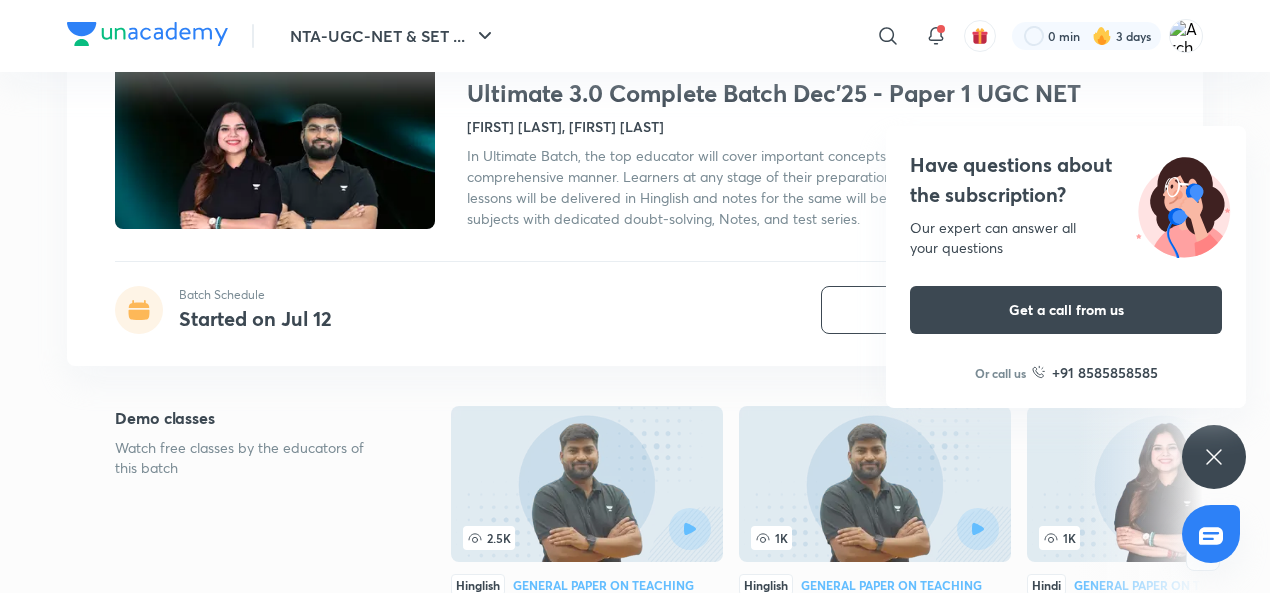 click on "Rajat Kumar, Toshiba Shukla In Ultimate Batch, the top educator will cover important concepts for NTA UGC NET Exam in a very comprehensive manner. Learners at any stage of their preparation will be benefited from the batch. The lessons will be delivered in Hinglish and notes for the same will be provided in English. The batch will have 2 subjects with dedicated doubt-solving, Notes, and test series.
Batch Schedule Started on Jul 12 Enrolled Demo classes Watch free classes by the educators of this batch 2.5K Hinglish General Paper on Teaching Top 30 PYQs | Research Aptitude Paper 1 | UGC NET JUNE 2025 Rajat Kumar 11th Mar • 1h 1K Hinglish General Paper on Teaching Mission JRF | Logical Reasoning Paper-1 | UGC NET JUNE 2025 Rajat Kumar 21st Apr • 1h 1K Hindi General Paper on Teaching" at bounding box center (635, 1799) 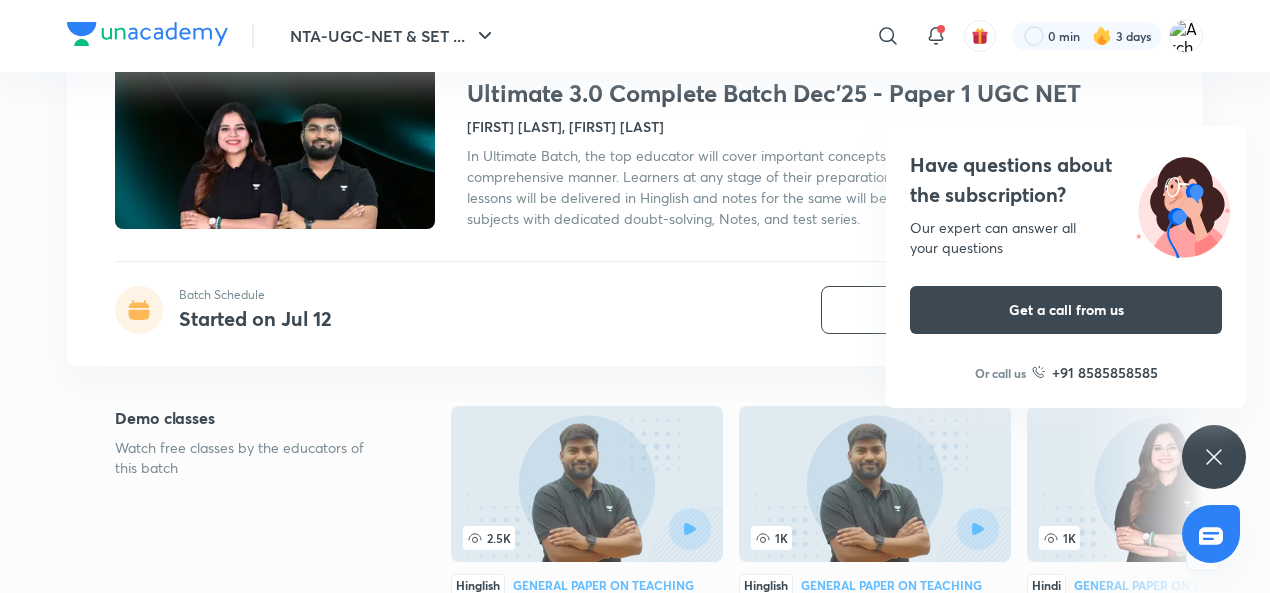 drag, startPoint x: 662, startPoint y: 356, endPoint x: 370, endPoint y: 411, distance: 297.13464 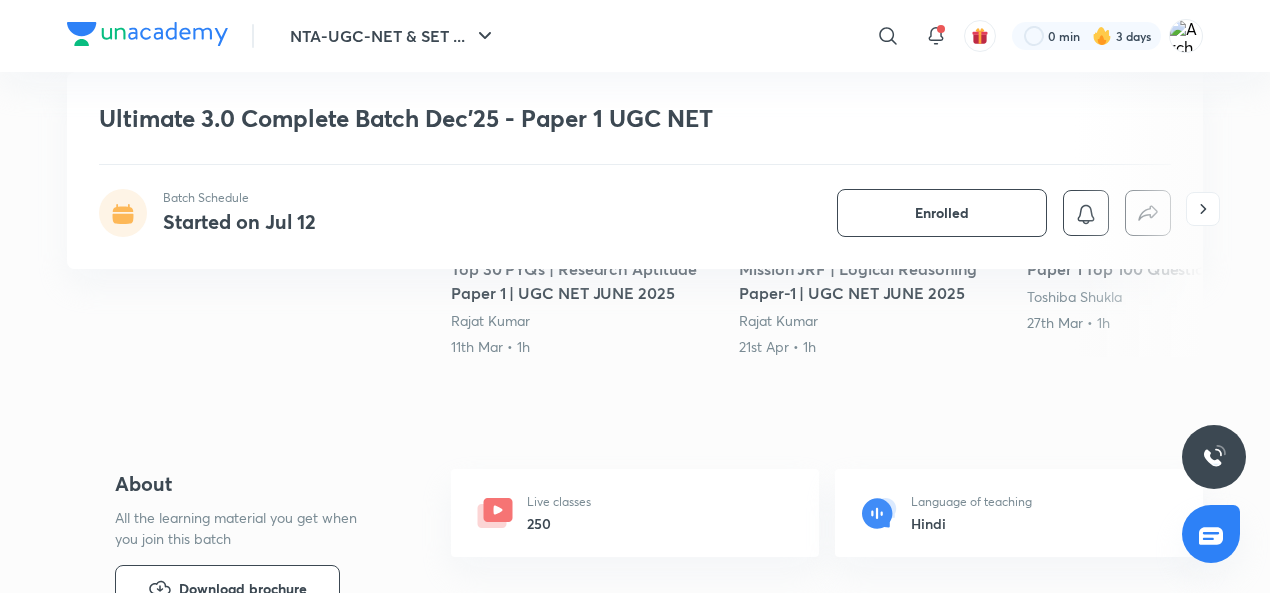 scroll, scrollTop: 692, scrollLeft: 0, axis: vertical 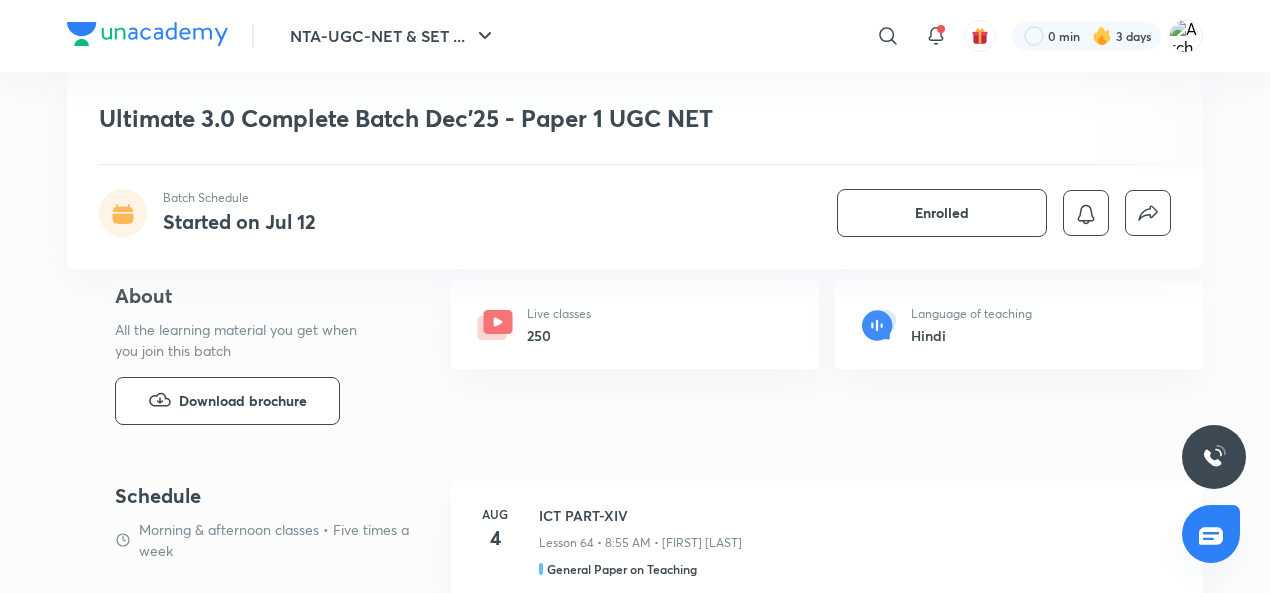 click on "250" at bounding box center [559, 335] 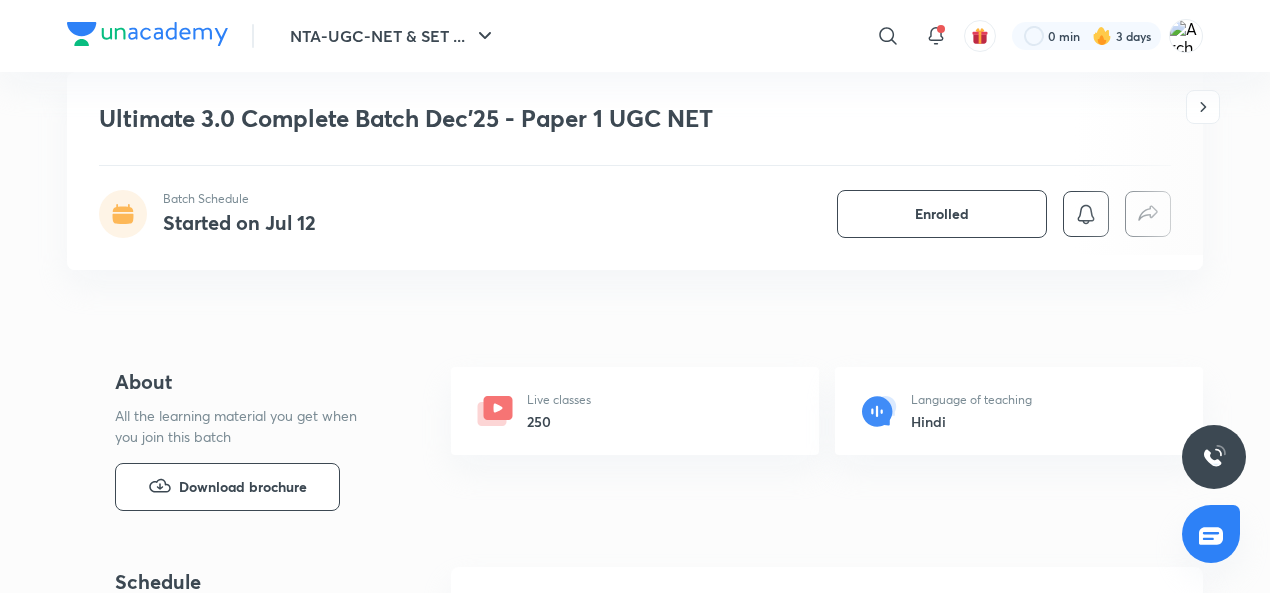 scroll, scrollTop: 600, scrollLeft: 0, axis: vertical 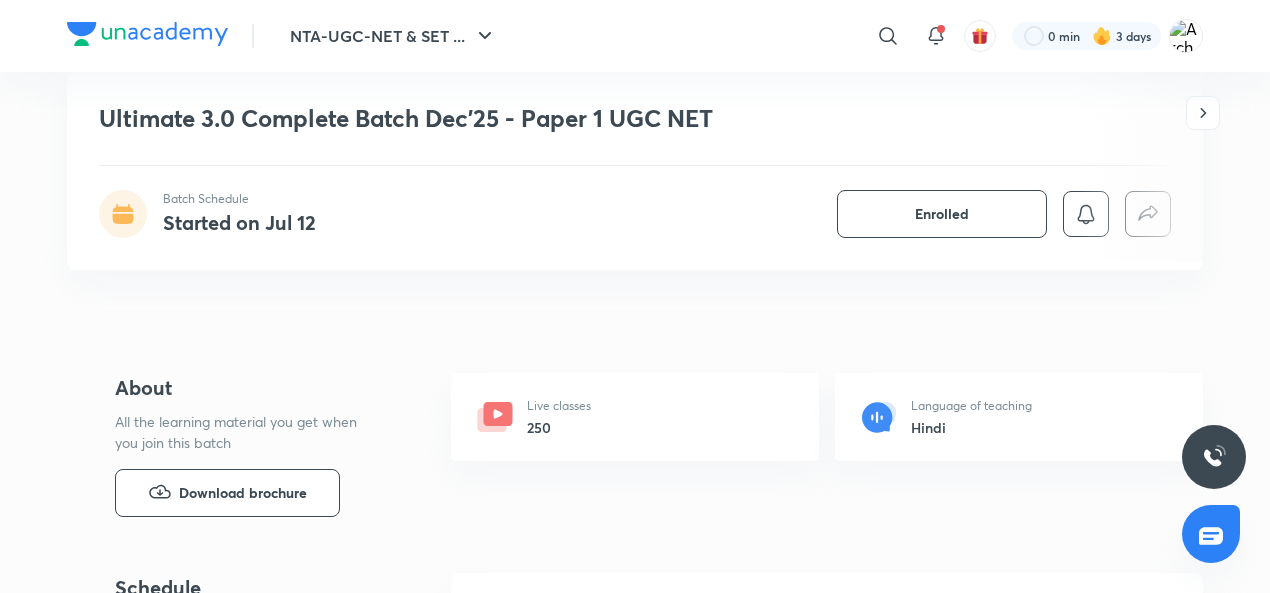 click 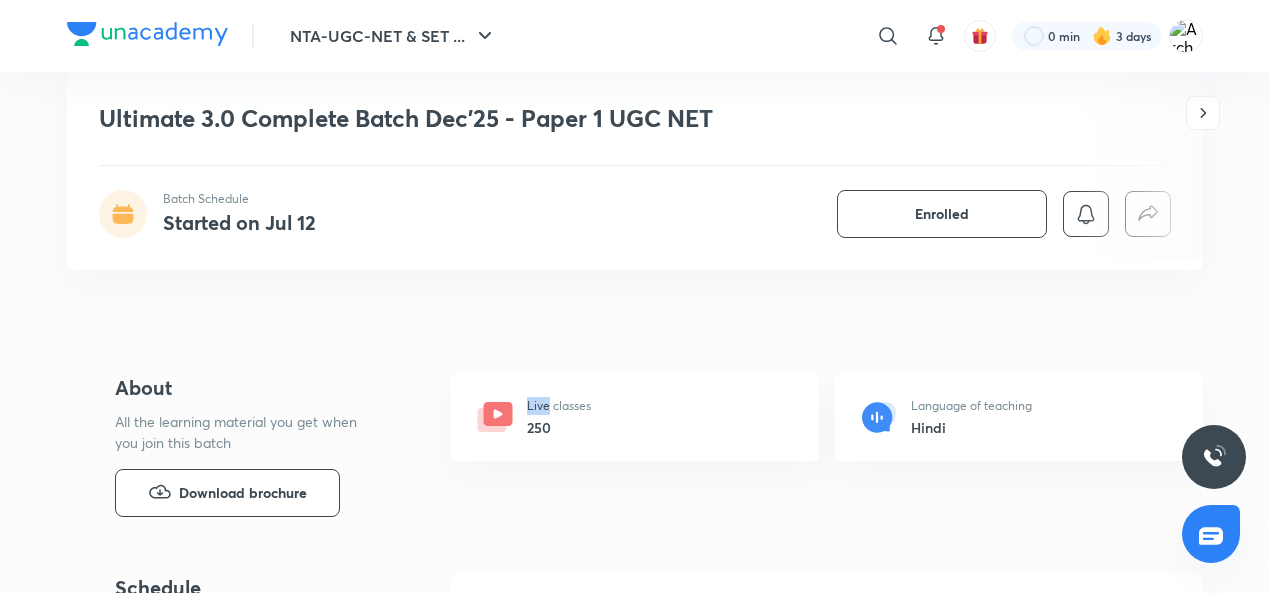 click 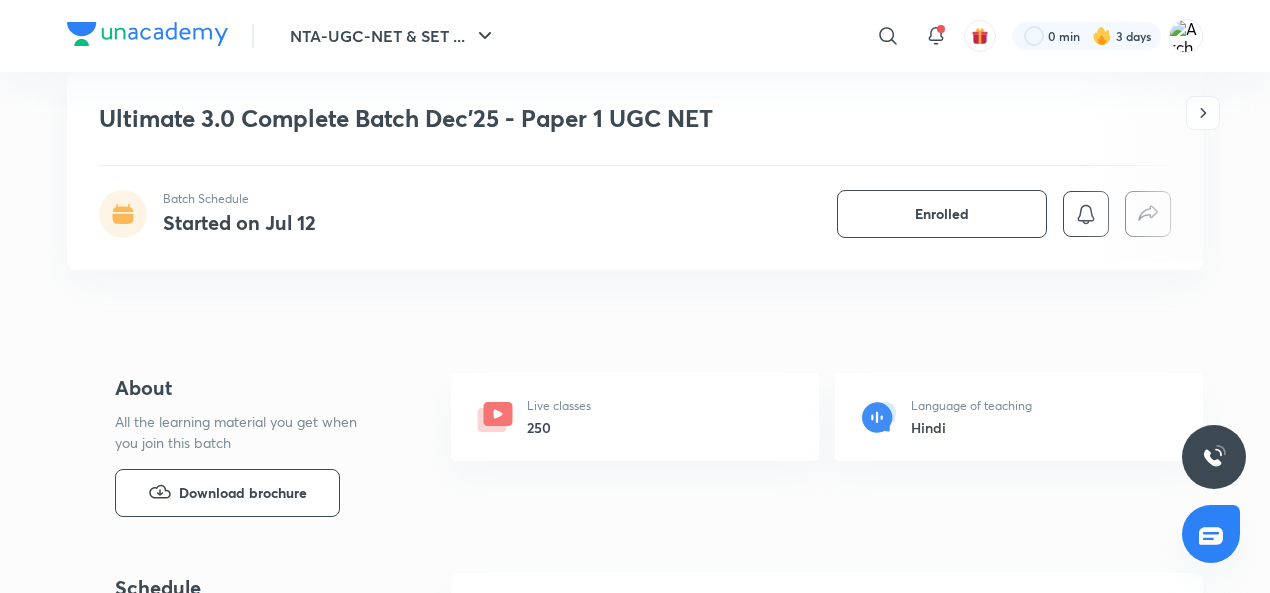 click on "Live classes 250 Language of teaching Hindi" at bounding box center [827, 441] 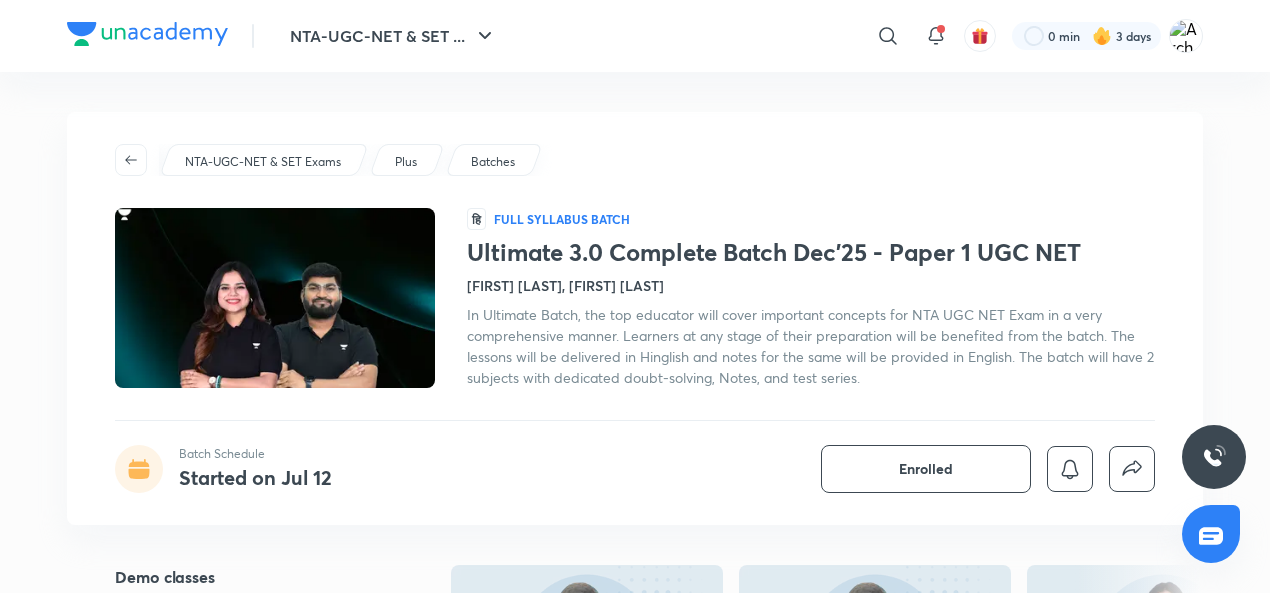 scroll, scrollTop: 91, scrollLeft: 0, axis: vertical 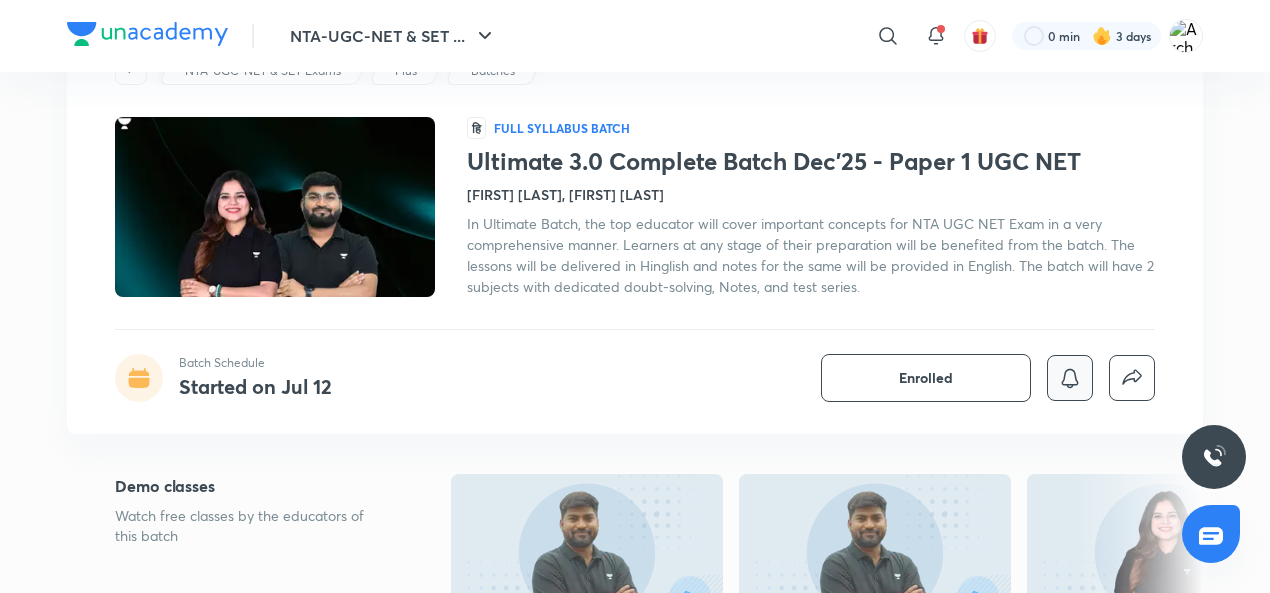 click at bounding box center [1070, 378] 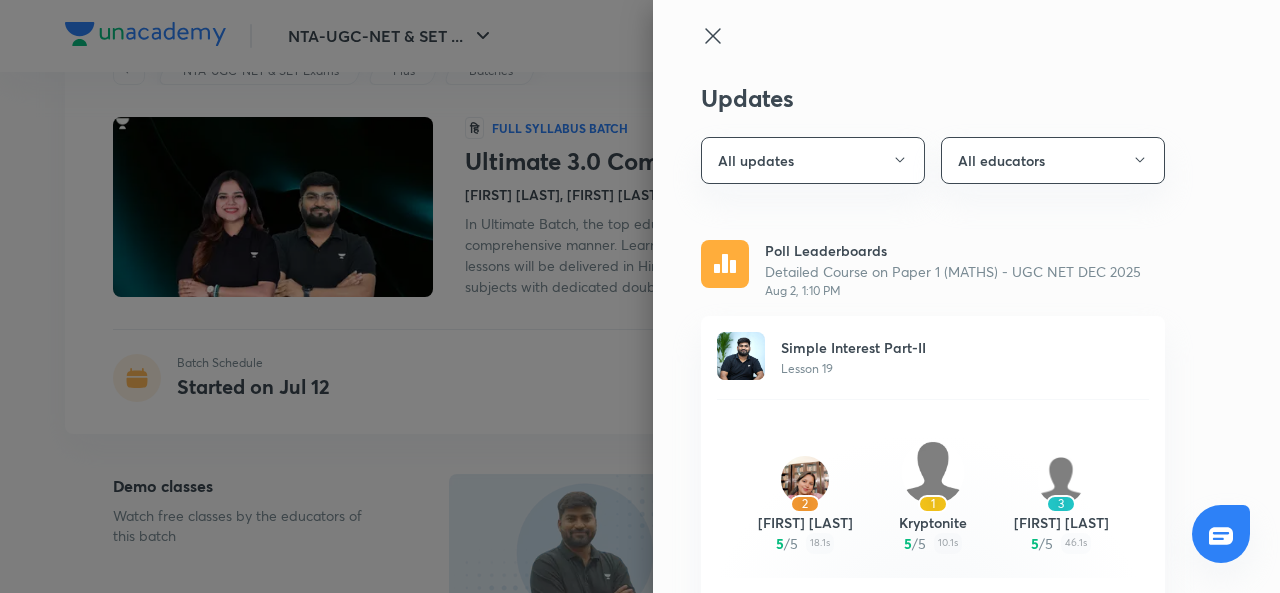 click at bounding box center (640, 296) 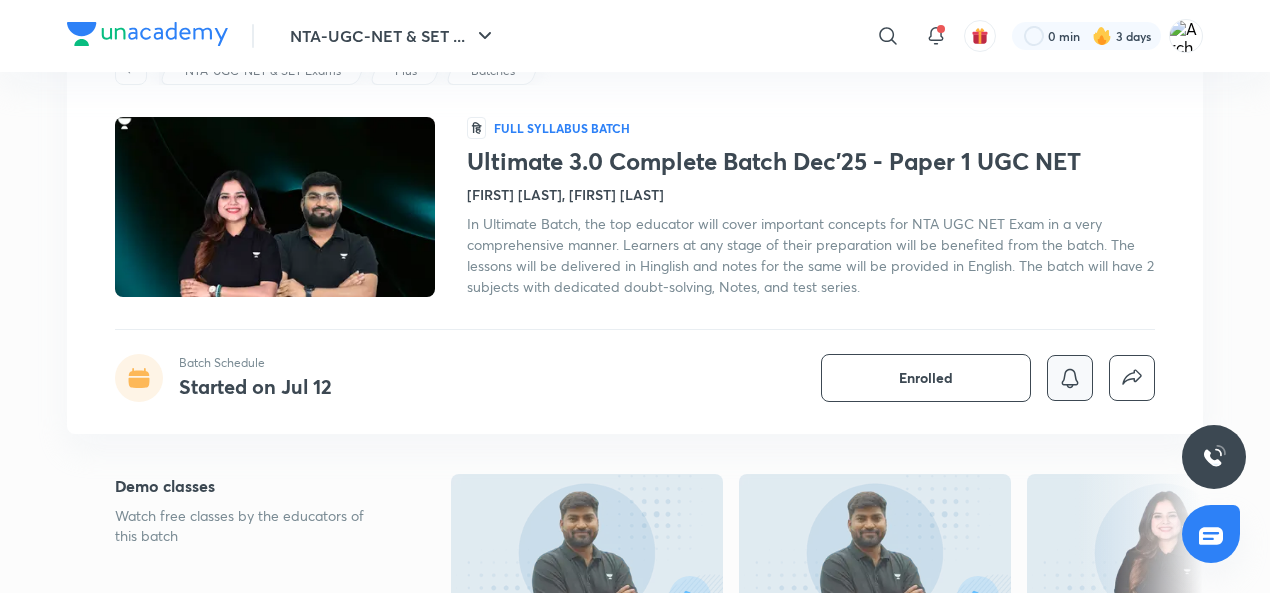 scroll, scrollTop: 0, scrollLeft: 0, axis: both 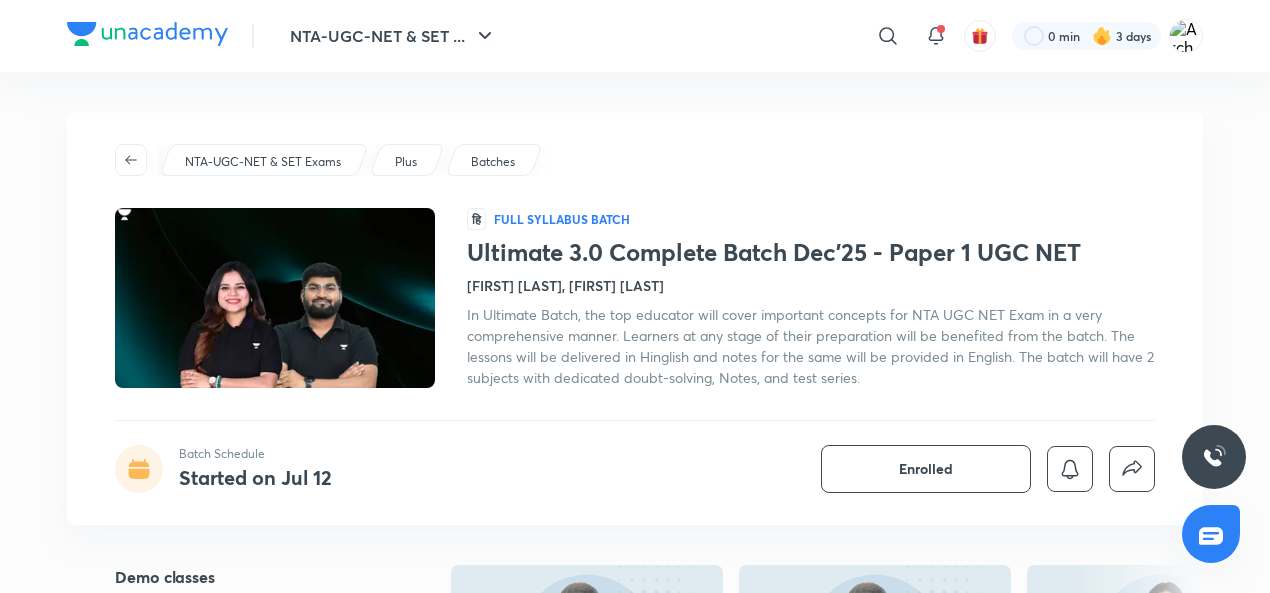 click on "Batches" at bounding box center (493, 162) 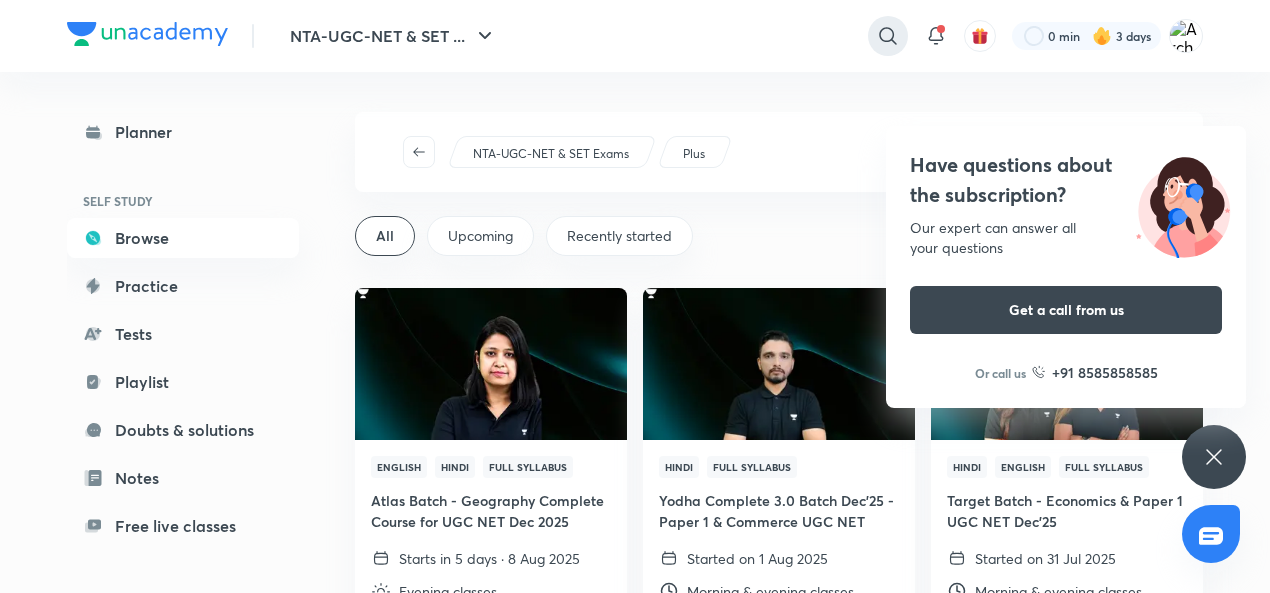 click 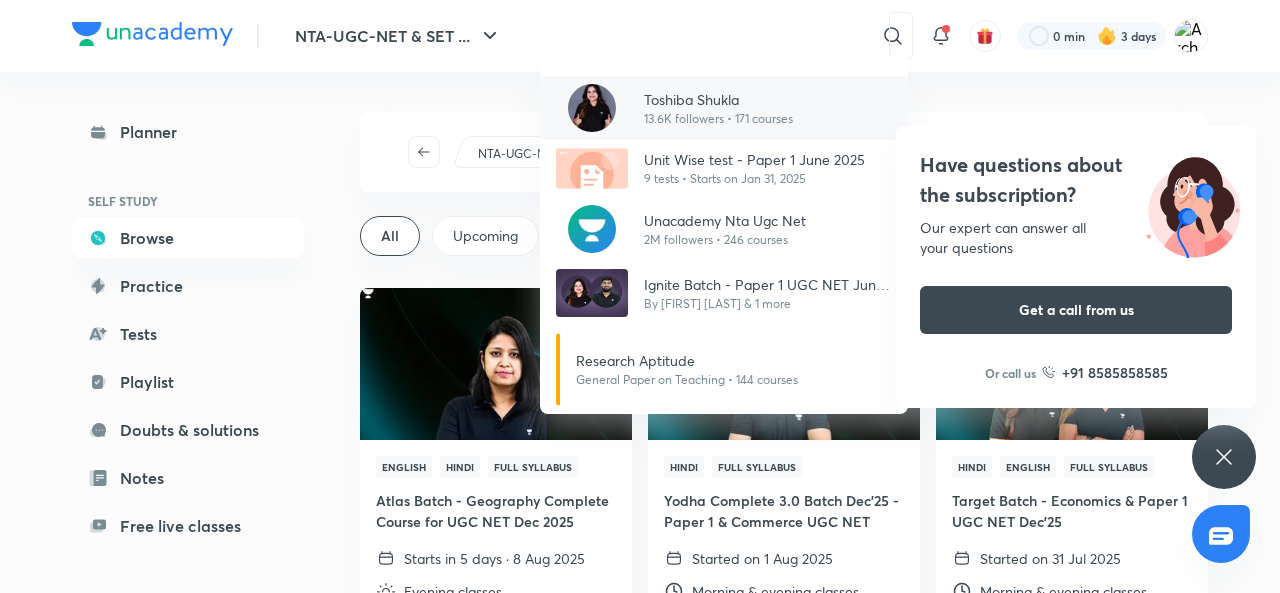 click on "Toshiba Shukla" at bounding box center (718, 99) 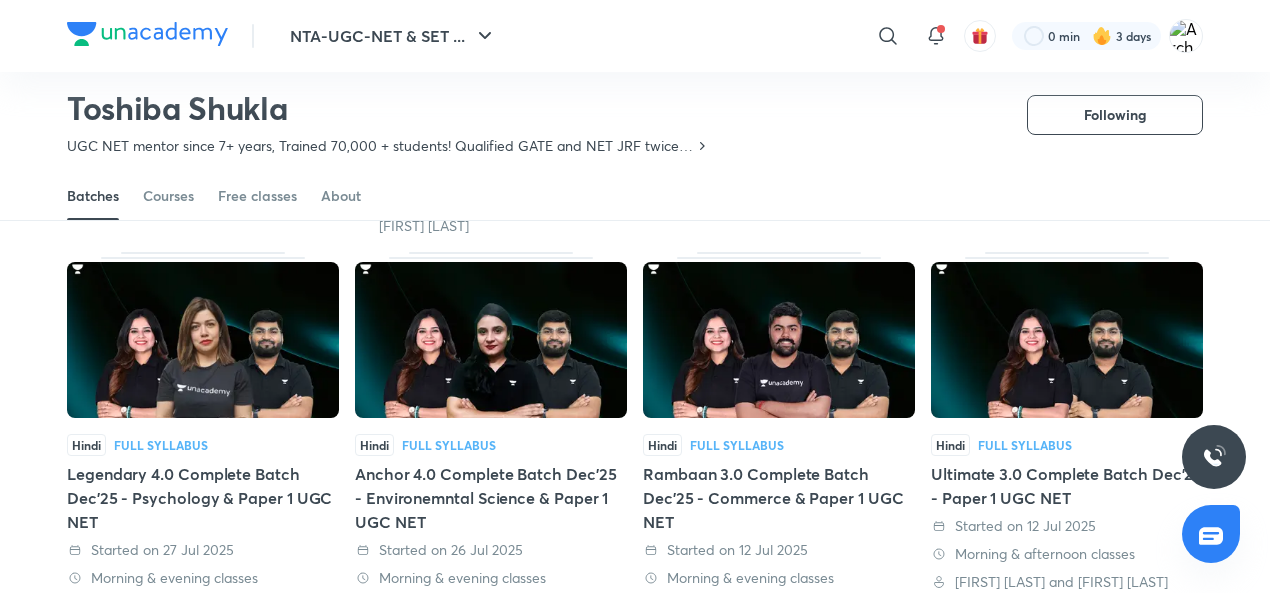 scroll, scrollTop: 483, scrollLeft: 0, axis: vertical 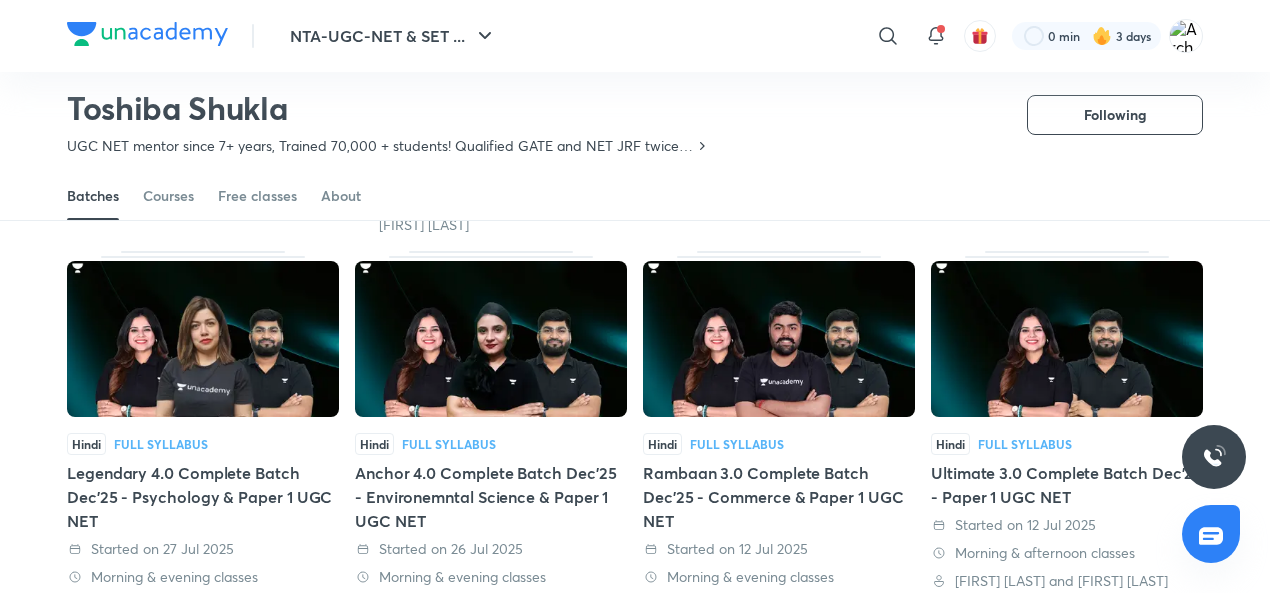click at bounding box center [1067, 339] 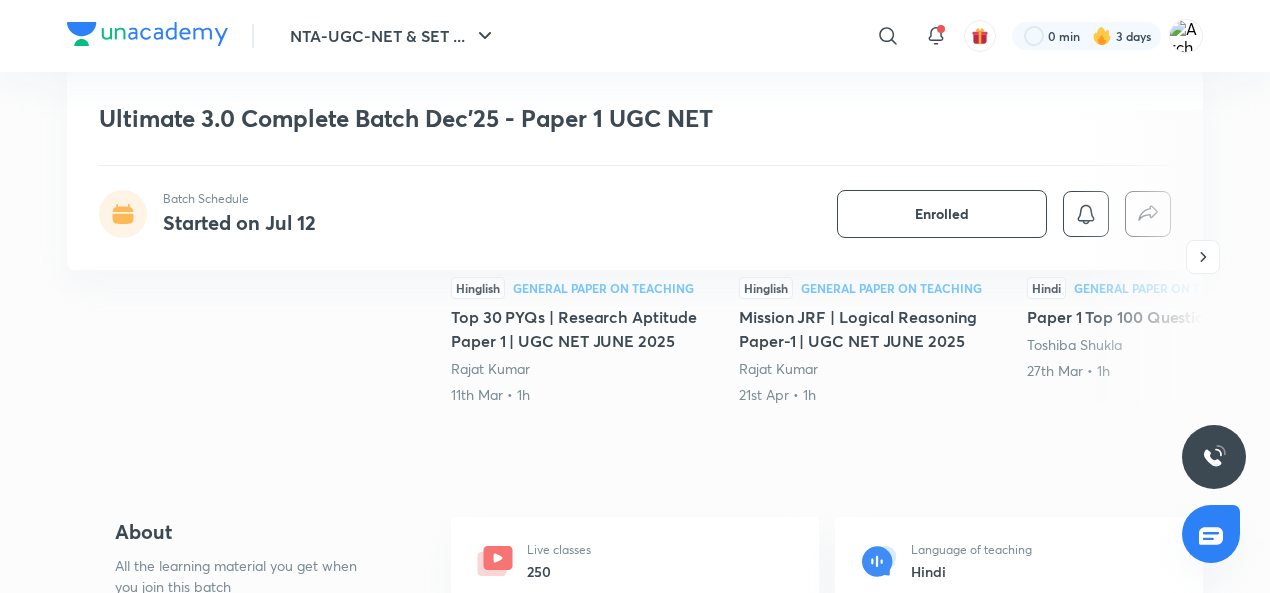 scroll, scrollTop: 457, scrollLeft: 0, axis: vertical 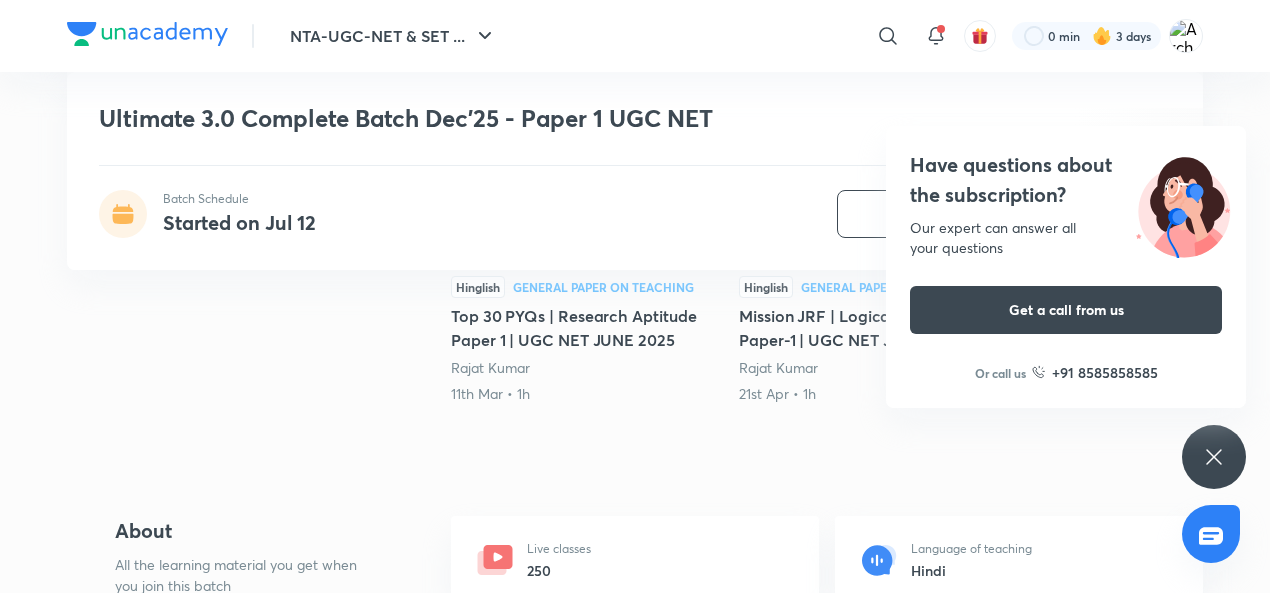 click on "Demo classes   Watch free classes by the educators of this batch" at bounding box center (251, 260) 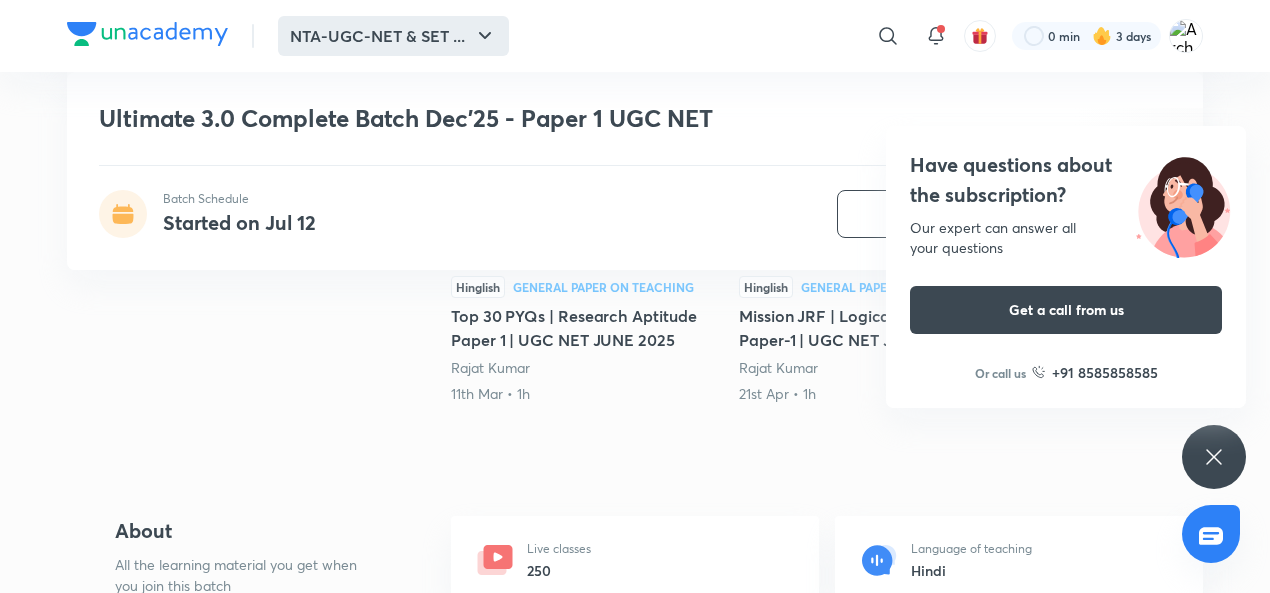 click on "NTA-UGC-NET & SET  ..." at bounding box center [393, 36] 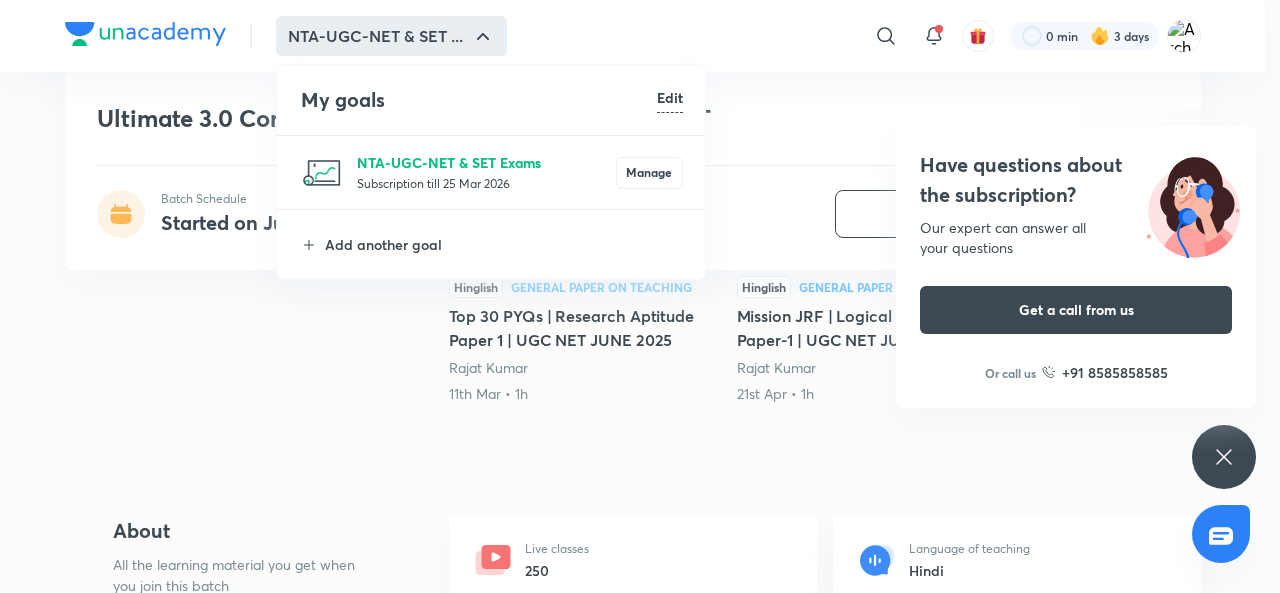 click on "NTA-UGC-NET & SET Exams" at bounding box center [486, 162] 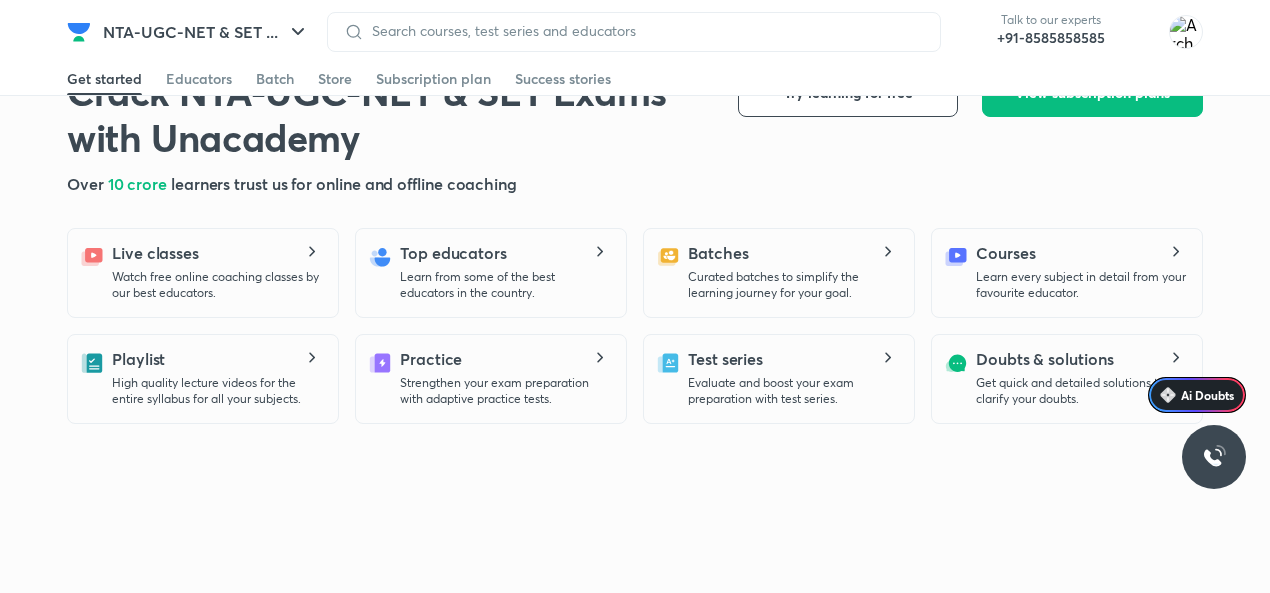 scroll, scrollTop: 0, scrollLeft: 0, axis: both 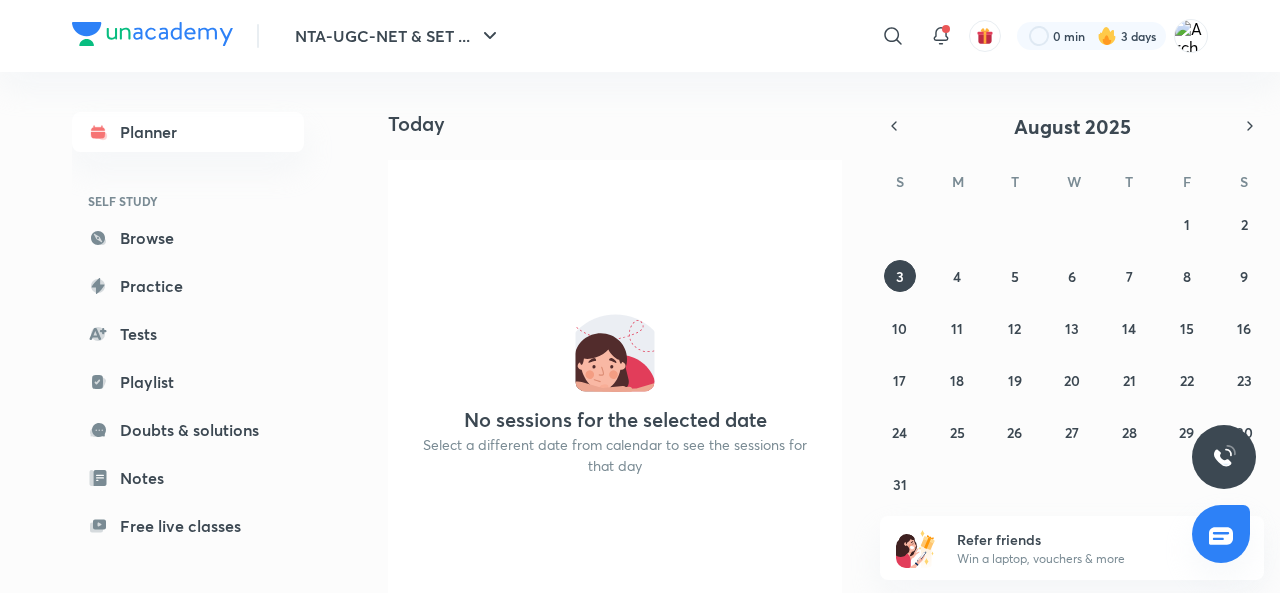 click on "NTA-UGC-NET & SET ... 0 min 3 days Planner SELF STUDY Browse Practice Tests Playlist Doubts & solutions Notes Free live classes ME Enrollments Saved Today Today No sessions for the selected date Select a different date from calendar to see the sessions for that day INTRODUCING Learn any topic from your syllabus High quality classes, notes & practice questions structured by all your topics Check it out August 2025 S M T W T F S 27 28 29 30 31 1 2 3 4 5 6 7 8 9 10 11 12 13 14 15 16 17 18 19 20 21 22 23 24 25 26 27 28 29 30 31 1 2 3 4 5 6 Refer friends Win a laptop, vouchers & more" at bounding box center [640, 296] 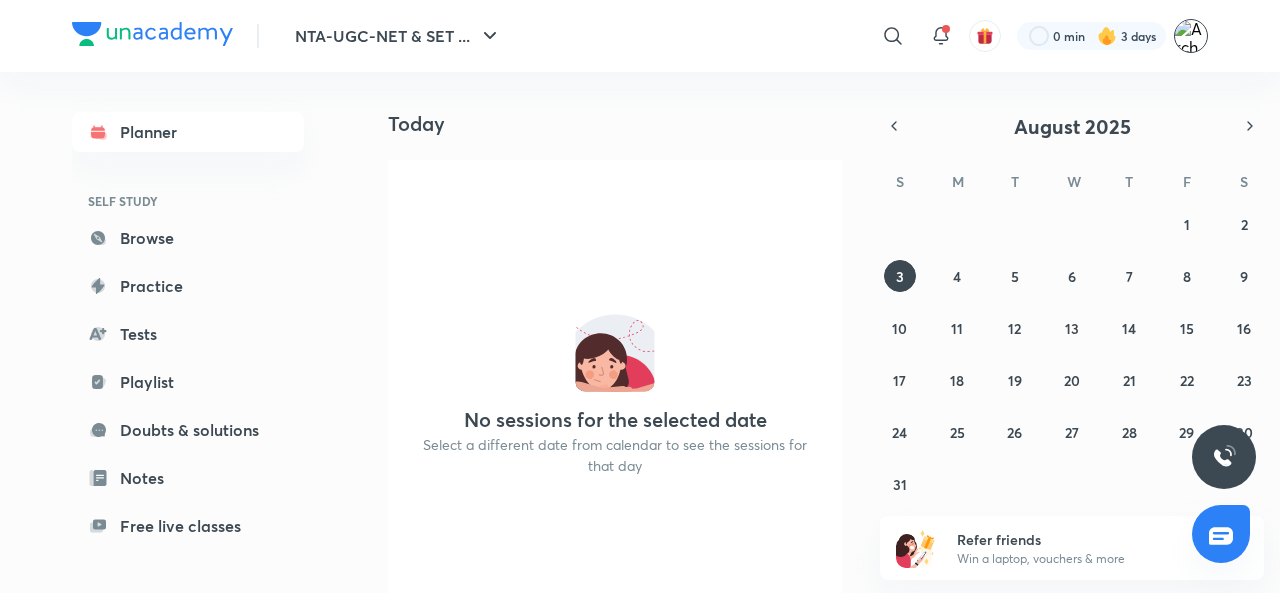 click at bounding box center [1191, 36] 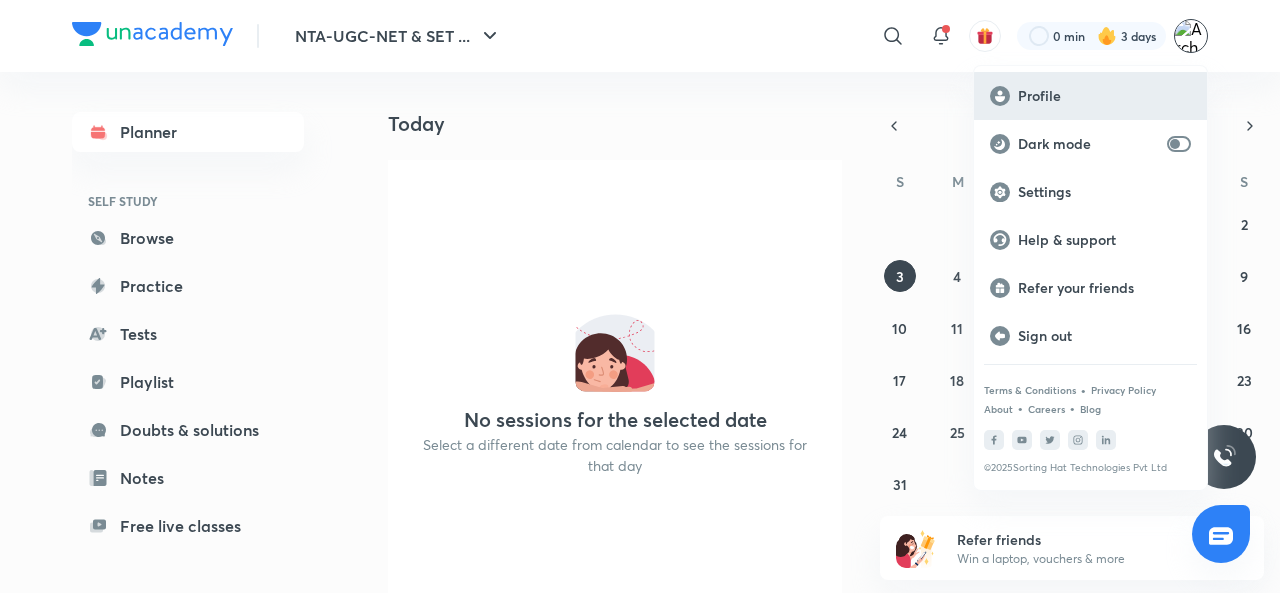 click on "Profile" at bounding box center (1104, 96) 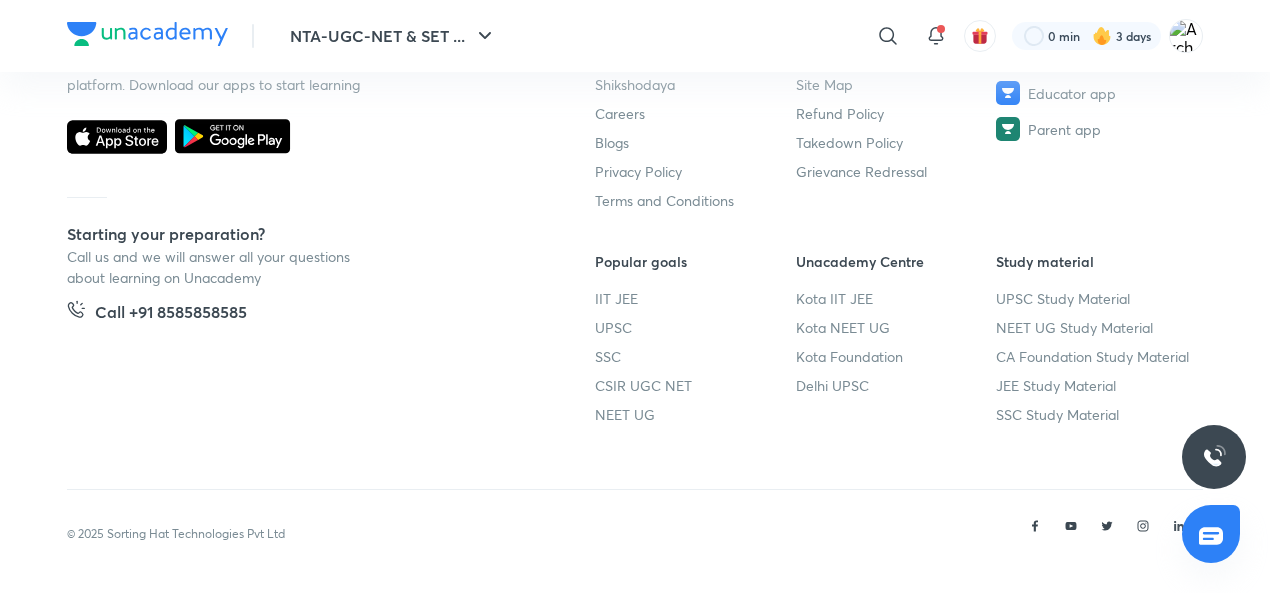 scroll, scrollTop: 0, scrollLeft: 0, axis: both 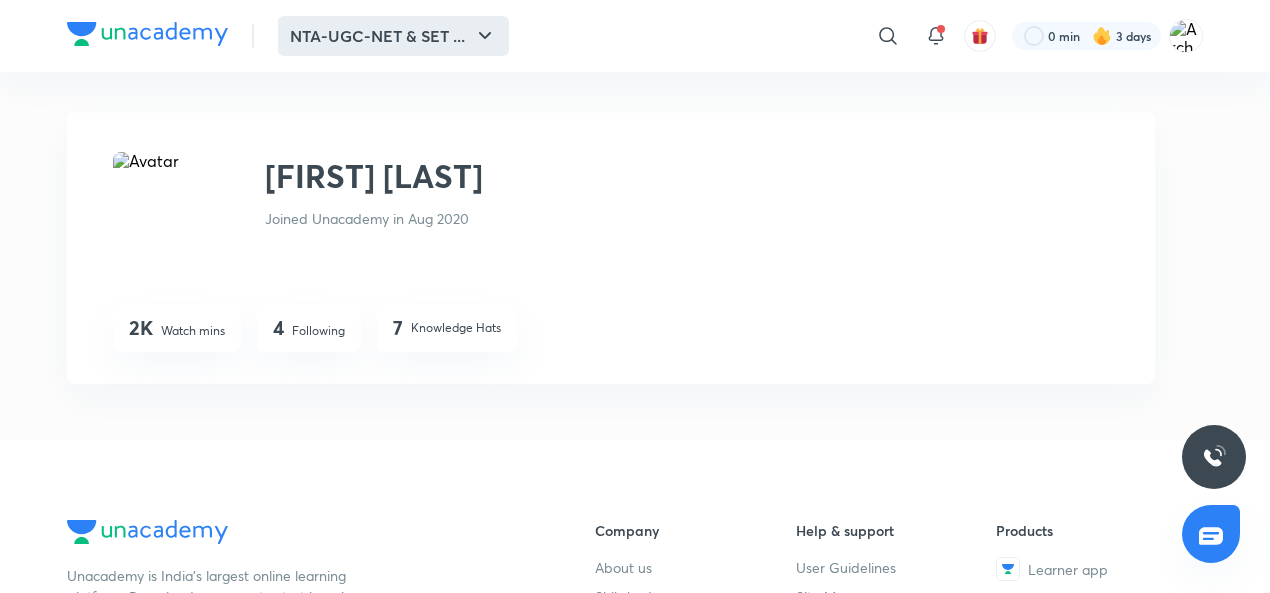 click 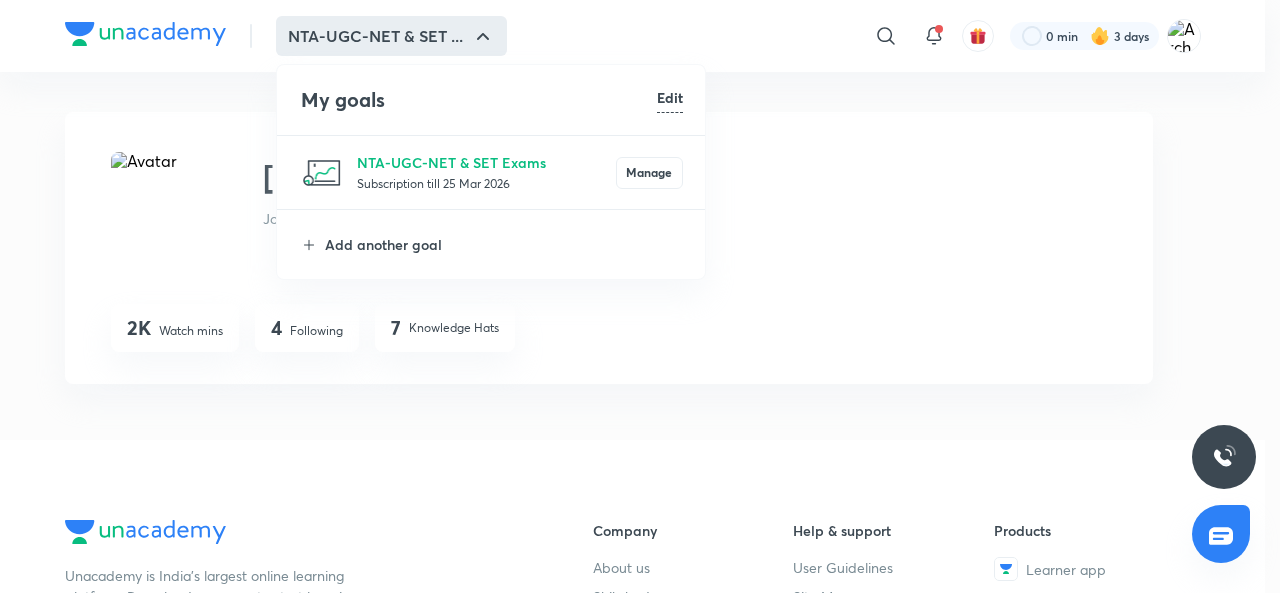 click on "Subscription till 25 Mar 2026" at bounding box center (486, 183) 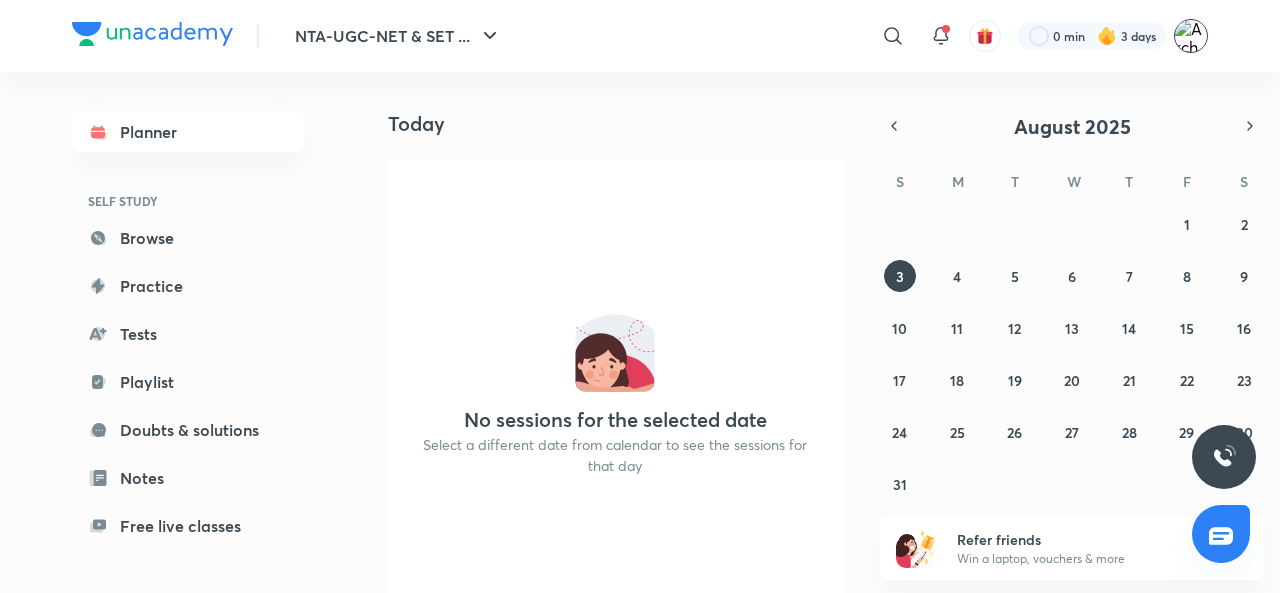 click at bounding box center [1191, 36] 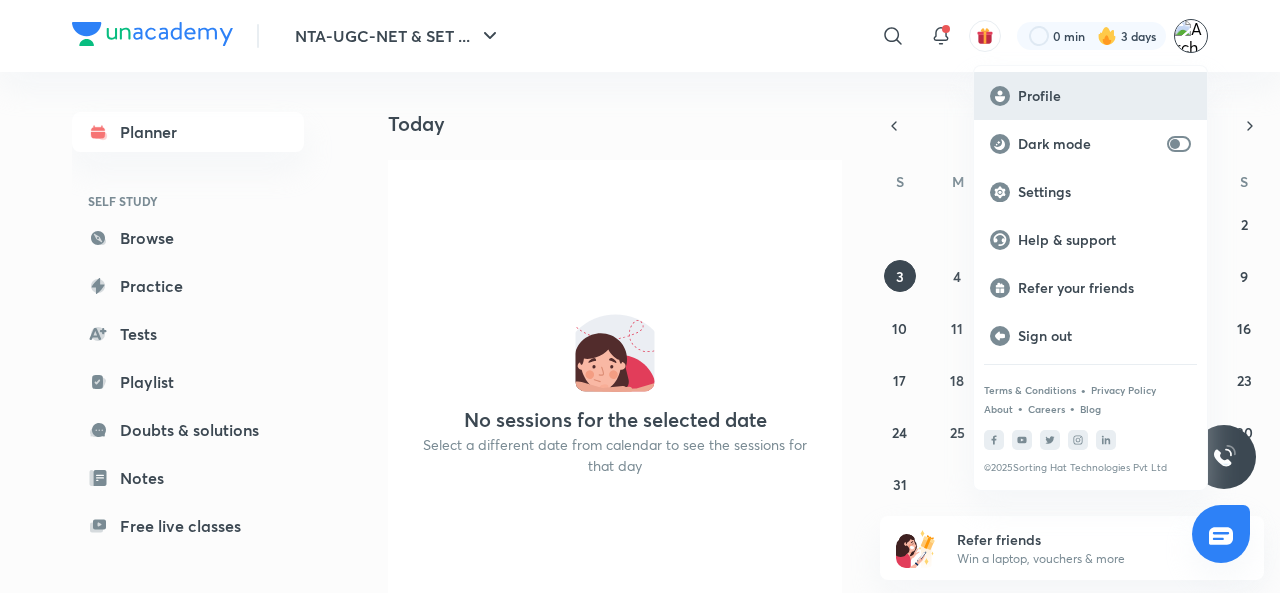 click on "Profile" at bounding box center [1090, 96] 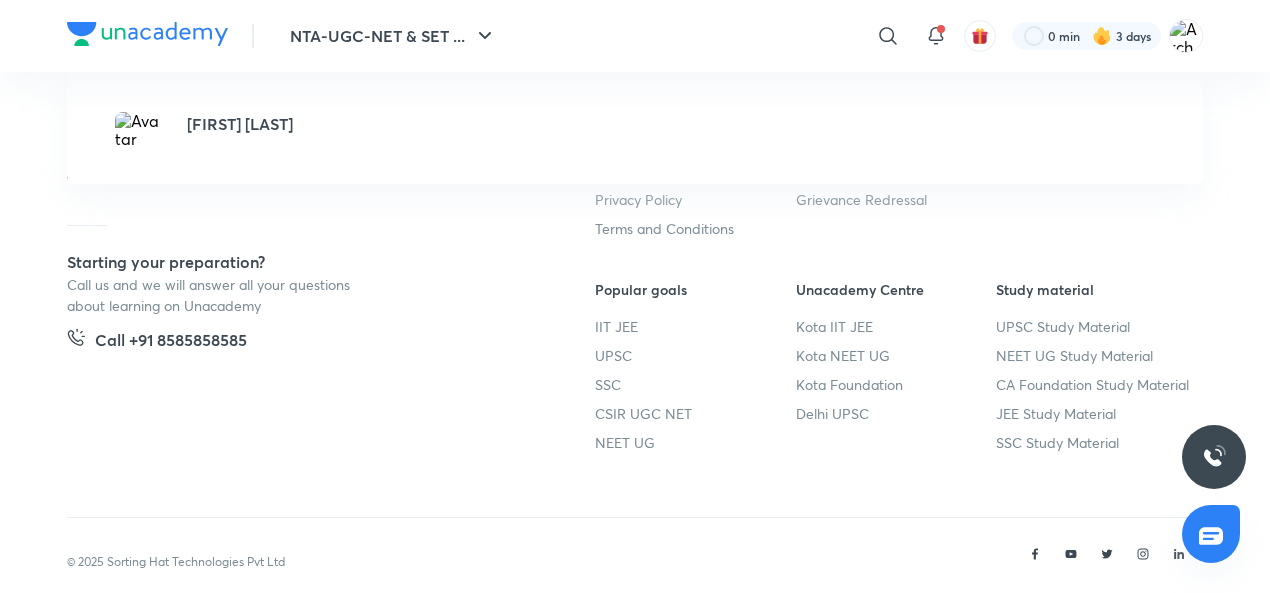 scroll, scrollTop: 0, scrollLeft: 0, axis: both 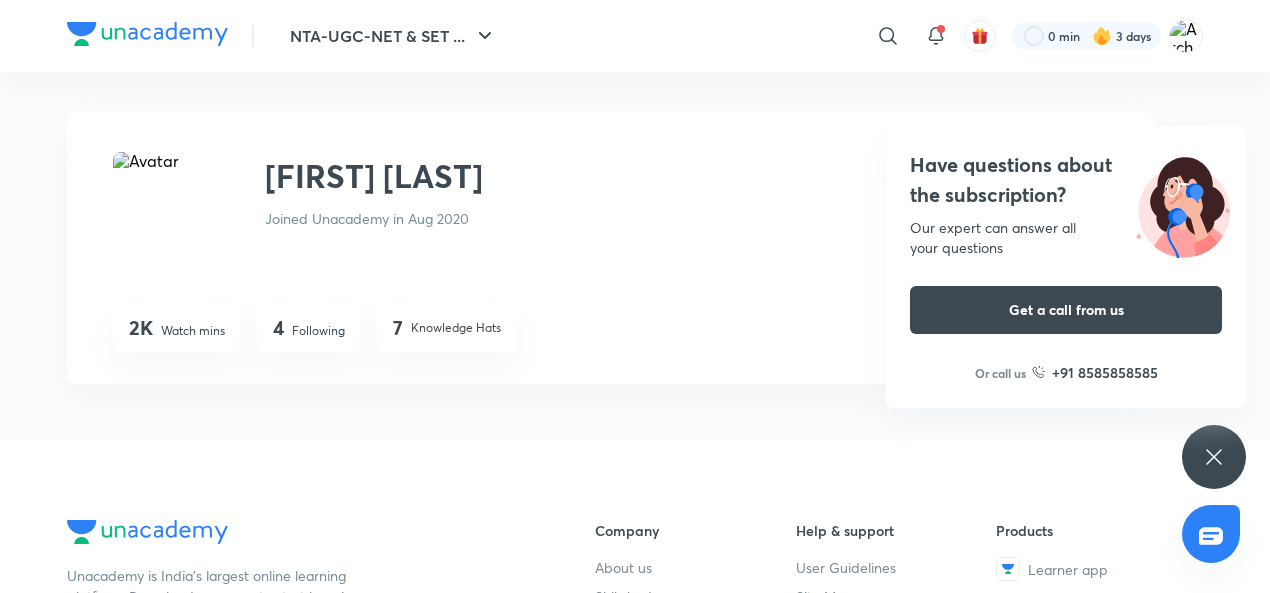 click on "NTA-UGC-NET & SET  ... ​ 0 min 3 days" at bounding box center [635, 36] 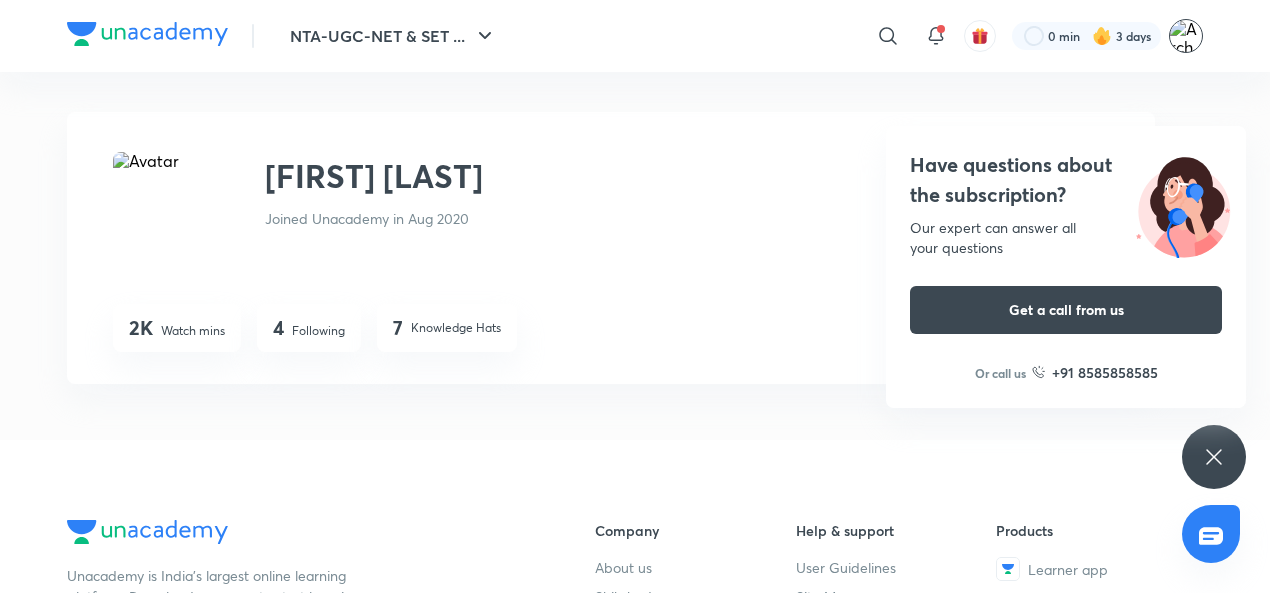 click at bounding box center [1186, 36] 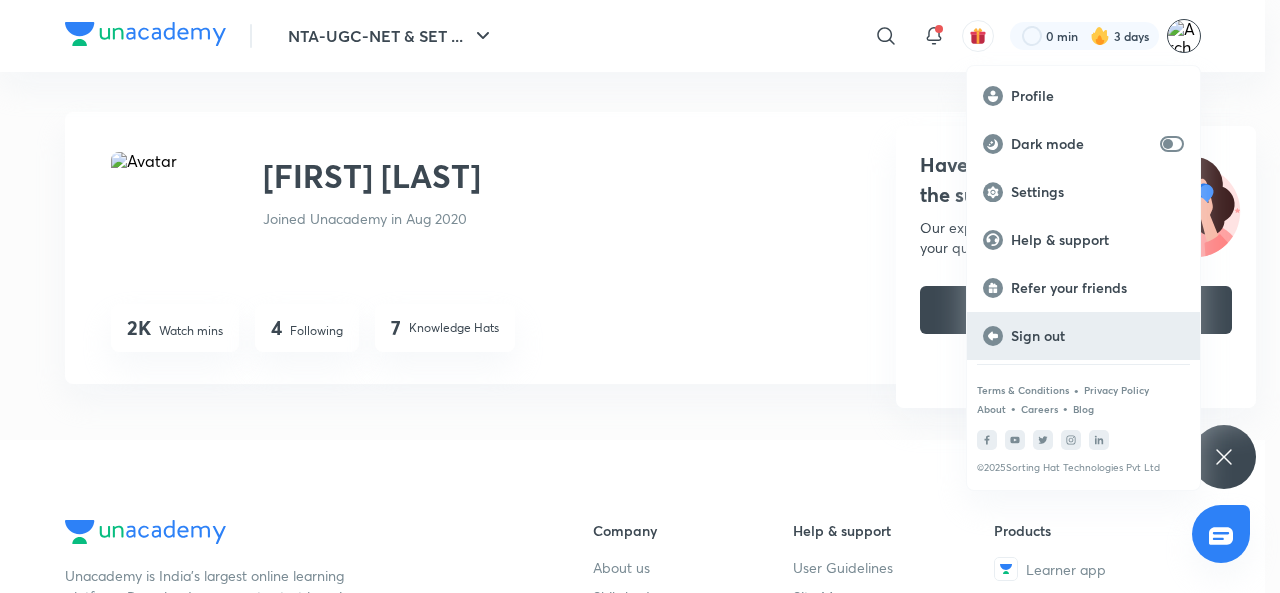 click on "Sign out" at bounding box center (1083, 336) 